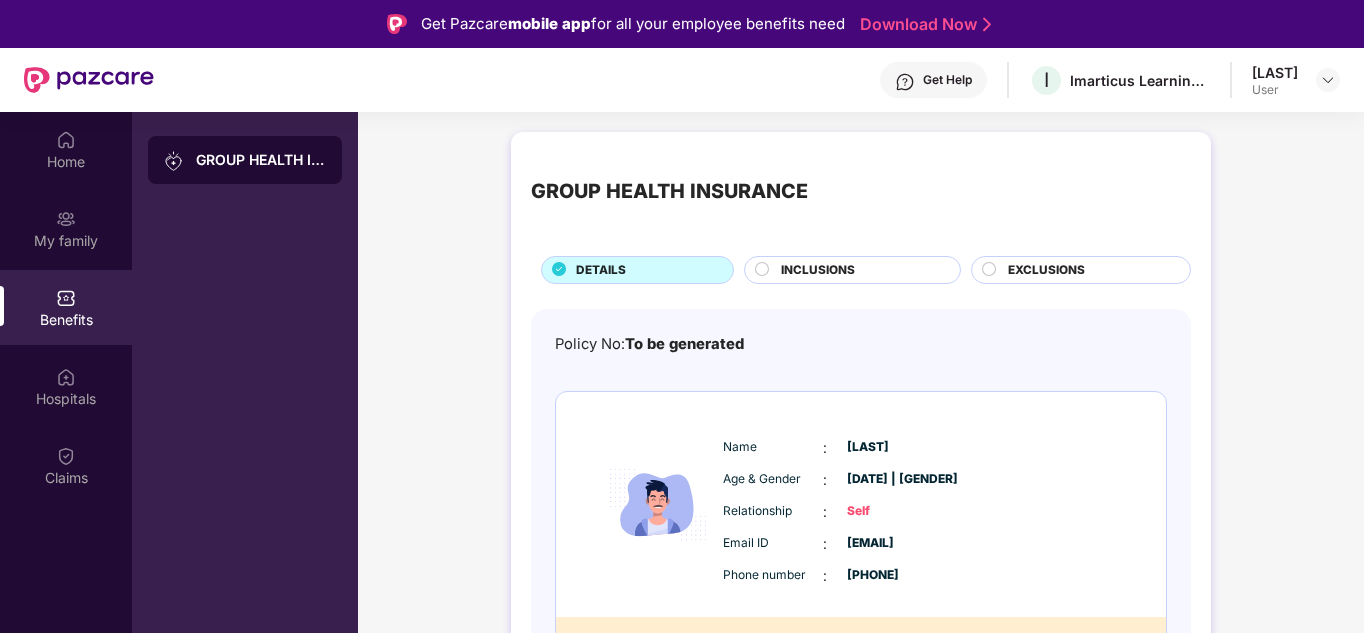 scroll, scrollTop: 0, scrollLeft: 0, axis: both 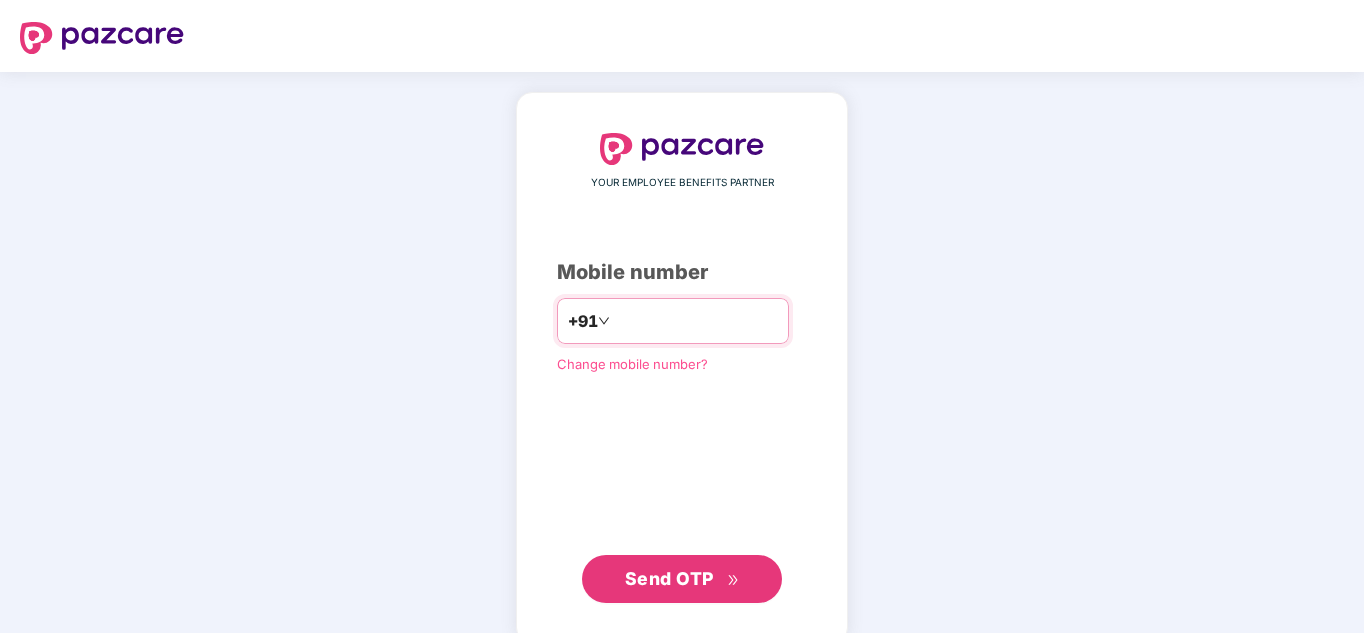 click at bounding box center (696, 321) 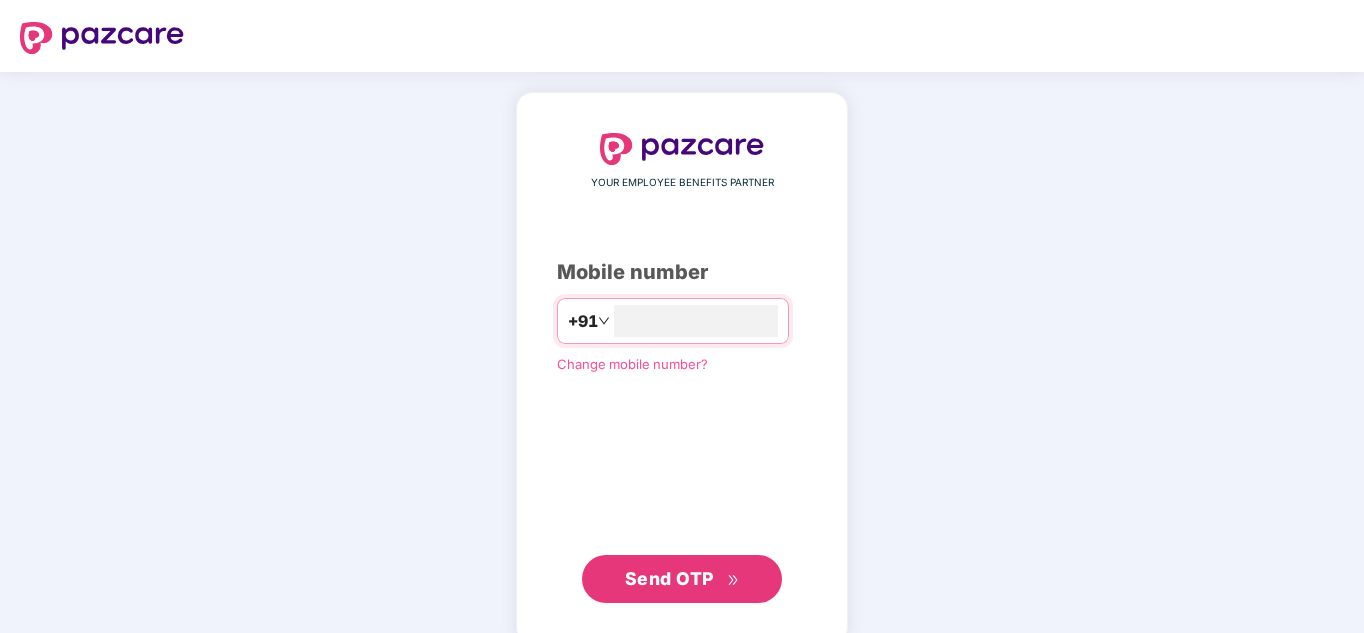 click 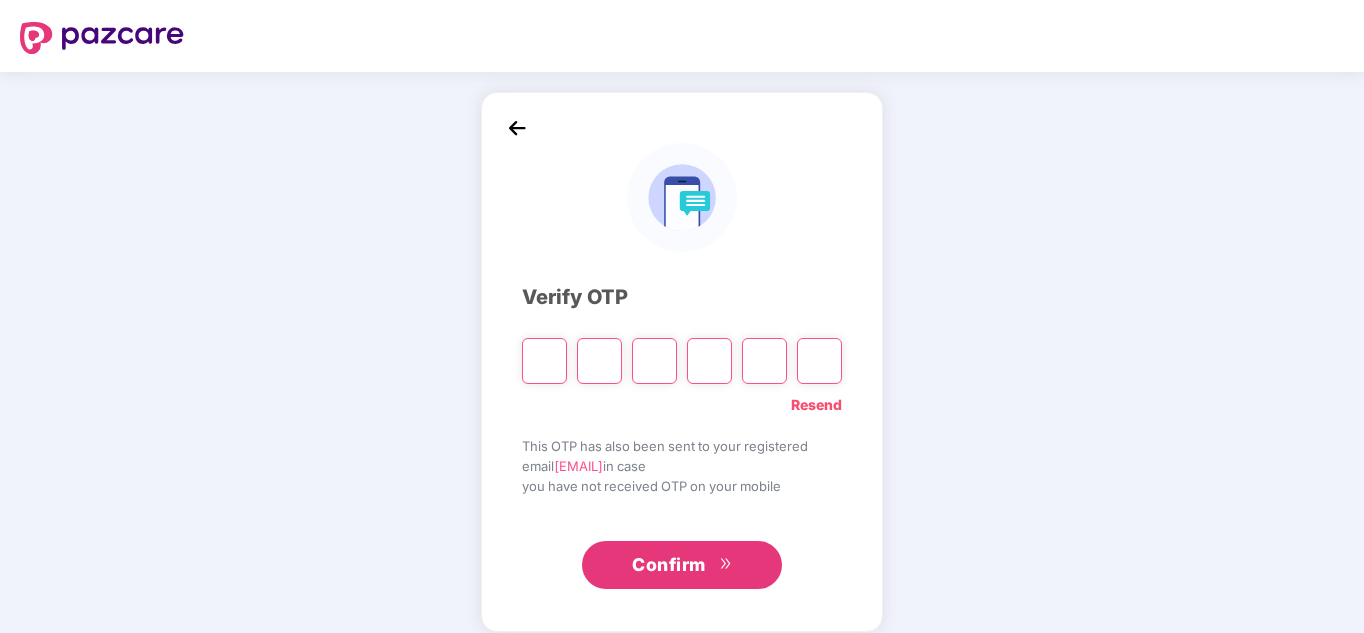 type on "*" 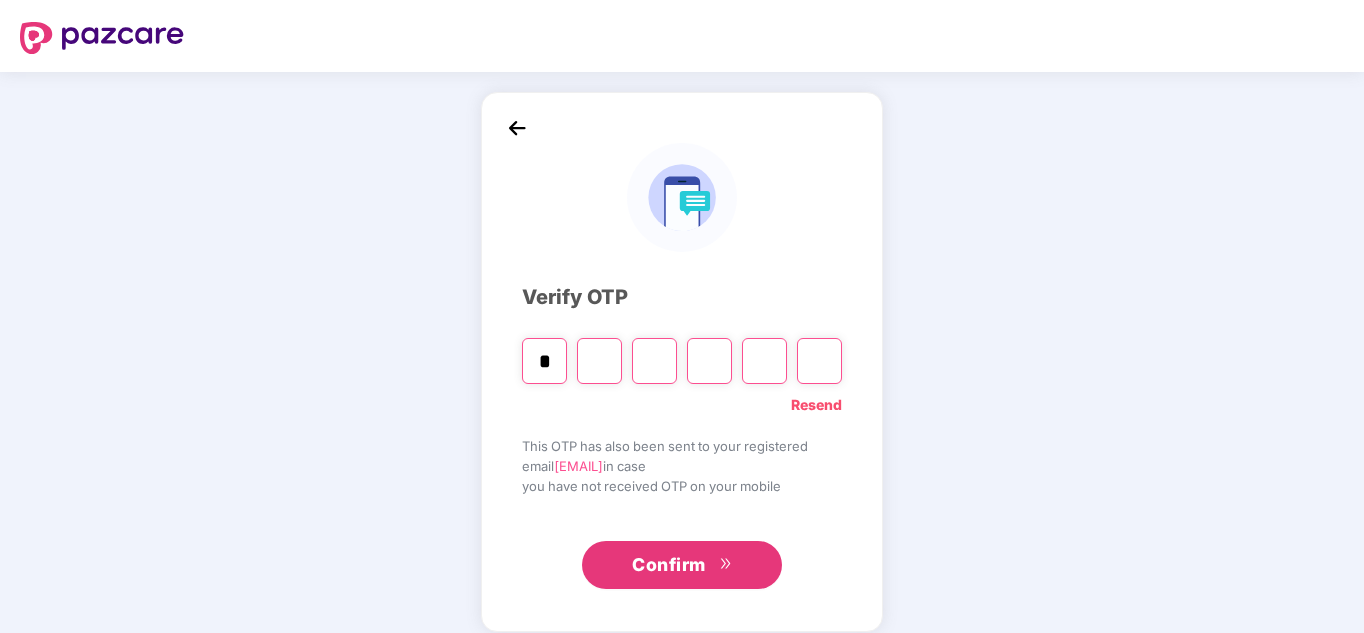 type on "*" 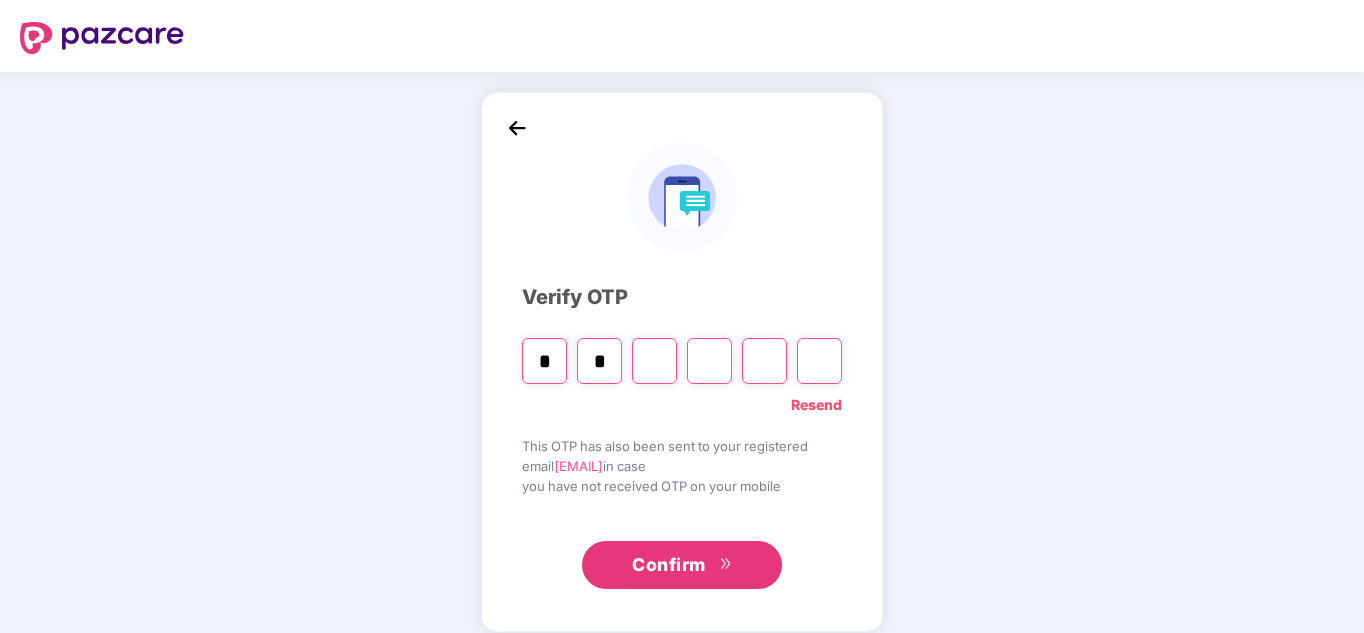 type on "*" 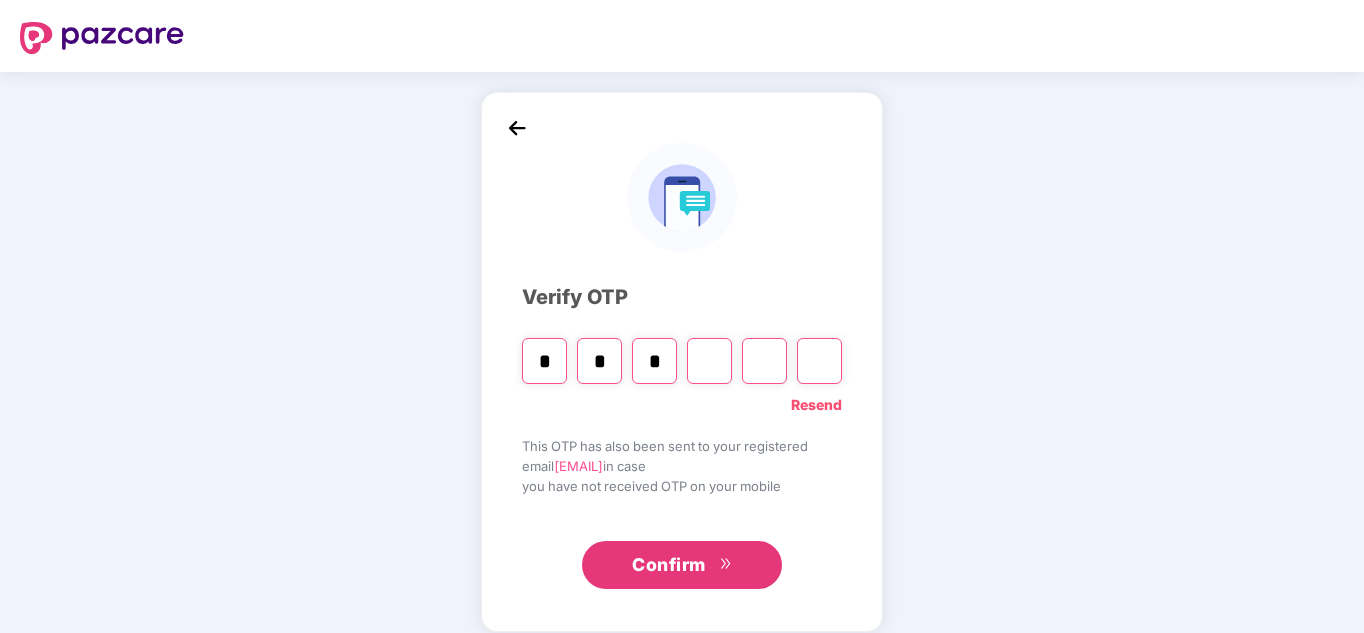 type on "*" 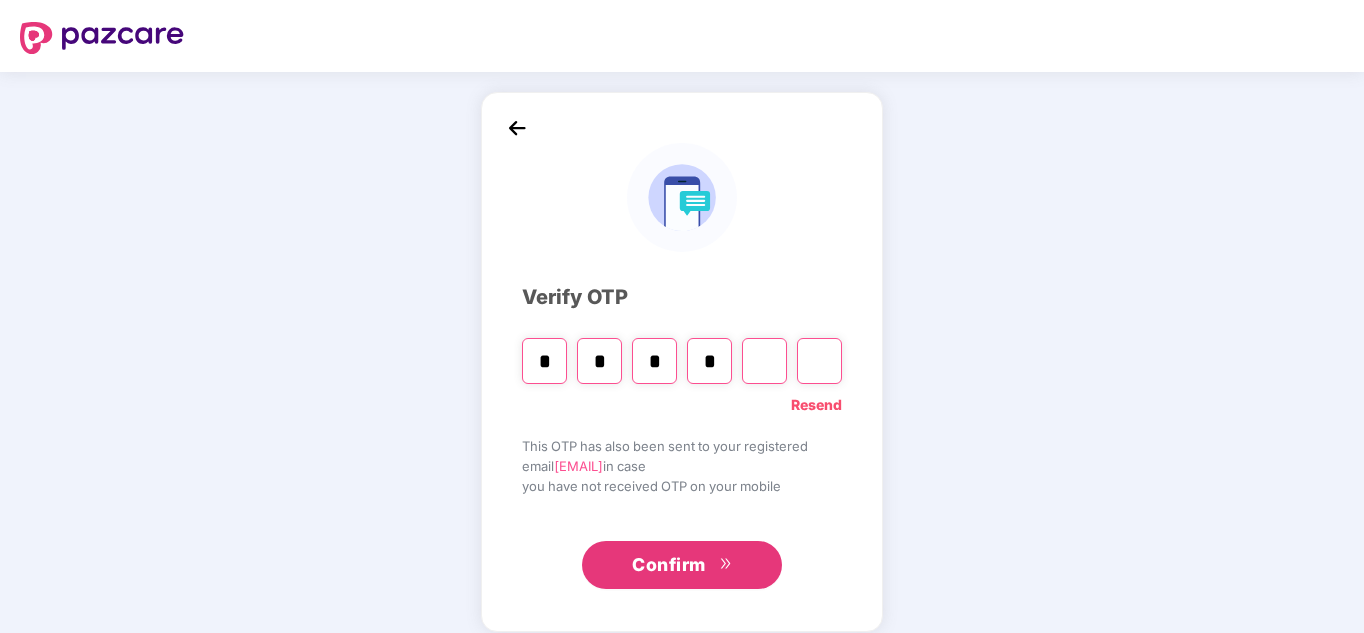 type on "*" 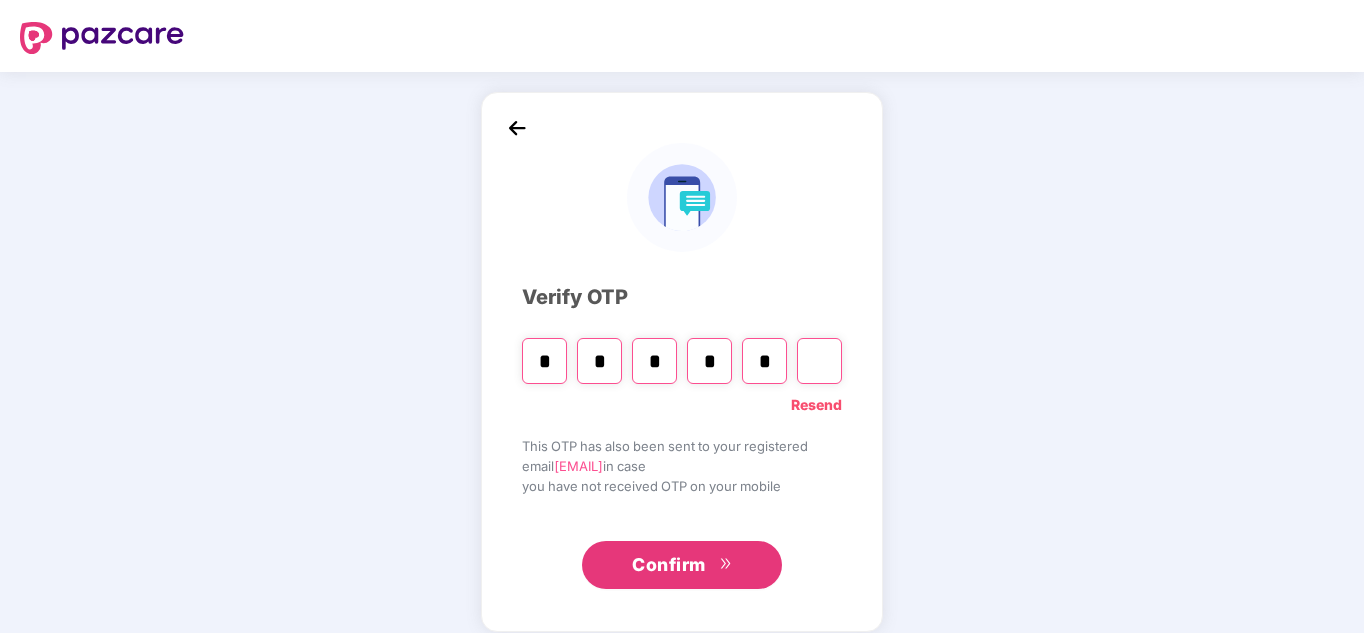 type on "*" 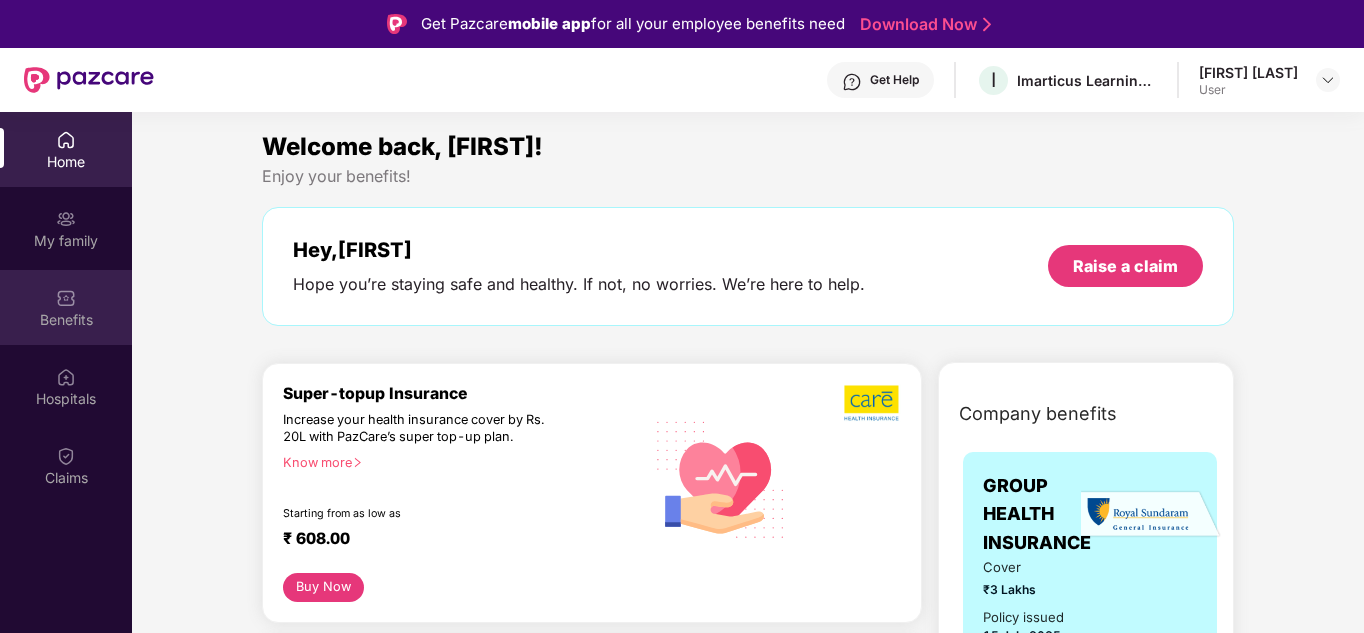 click on "Benefits" at bounding box center (66, 320) 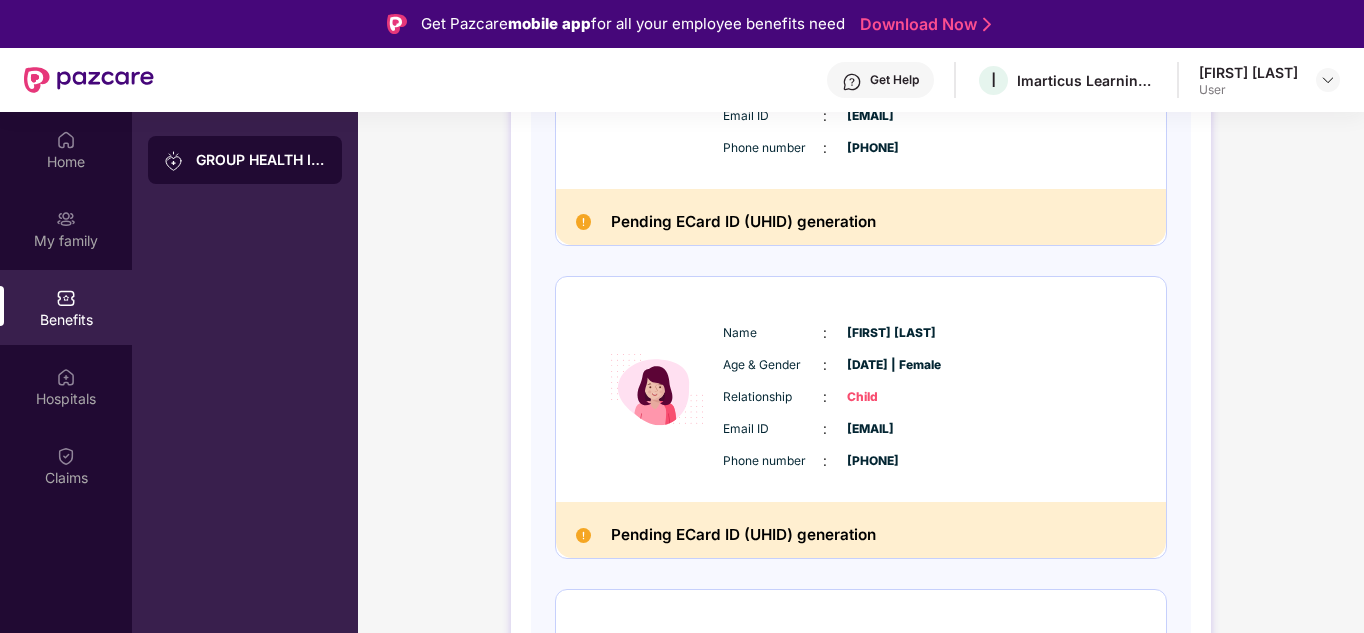 scroll, scrollTop: 800, scrollLeft: 0, axis: vertical 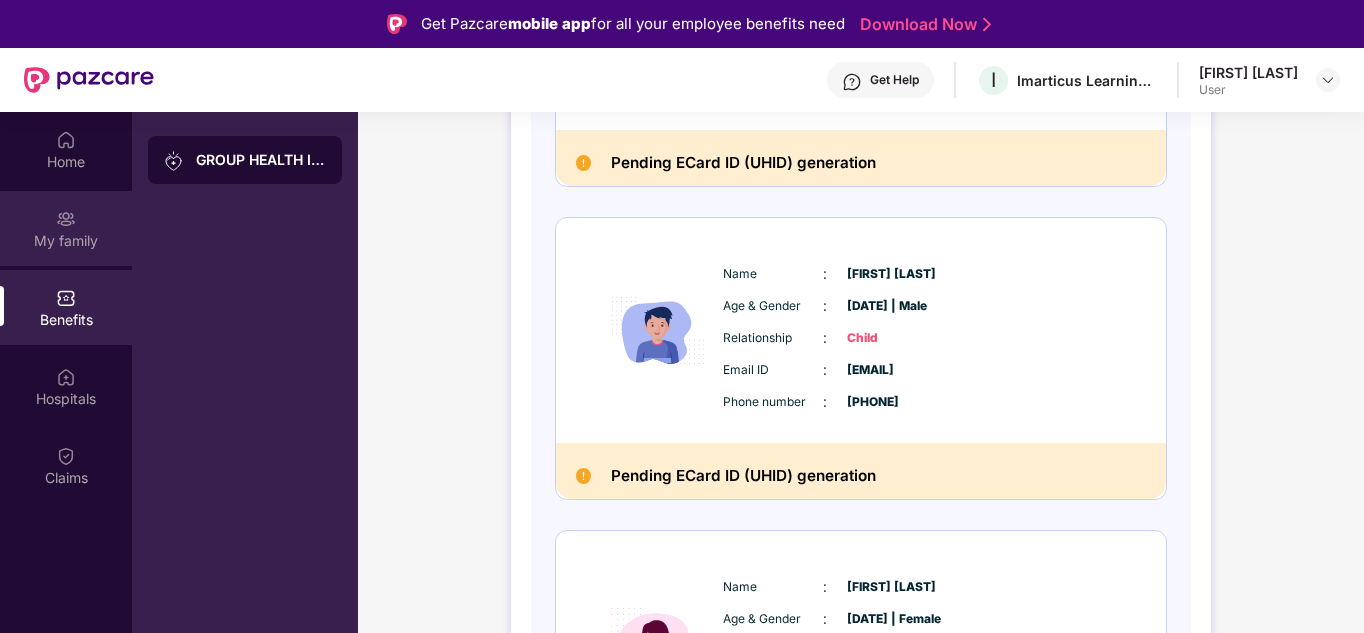 click on "My family" at bounding box center [66, 241] 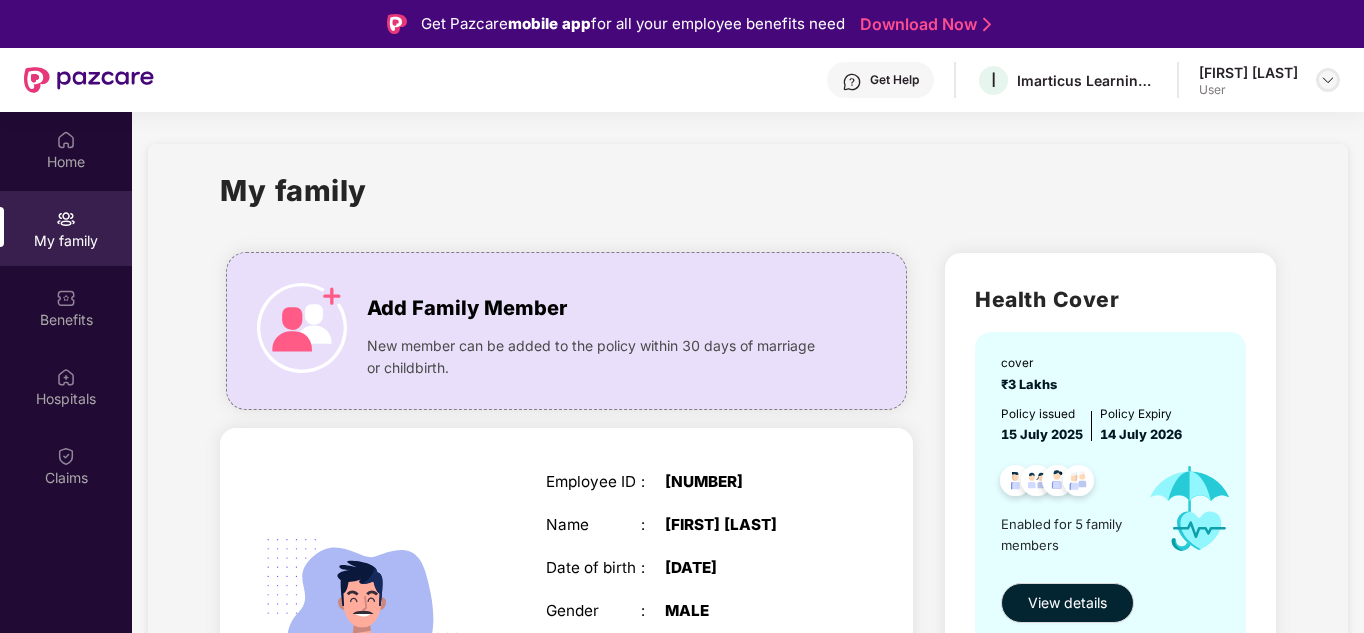 click at bounding box center (1328, 80) 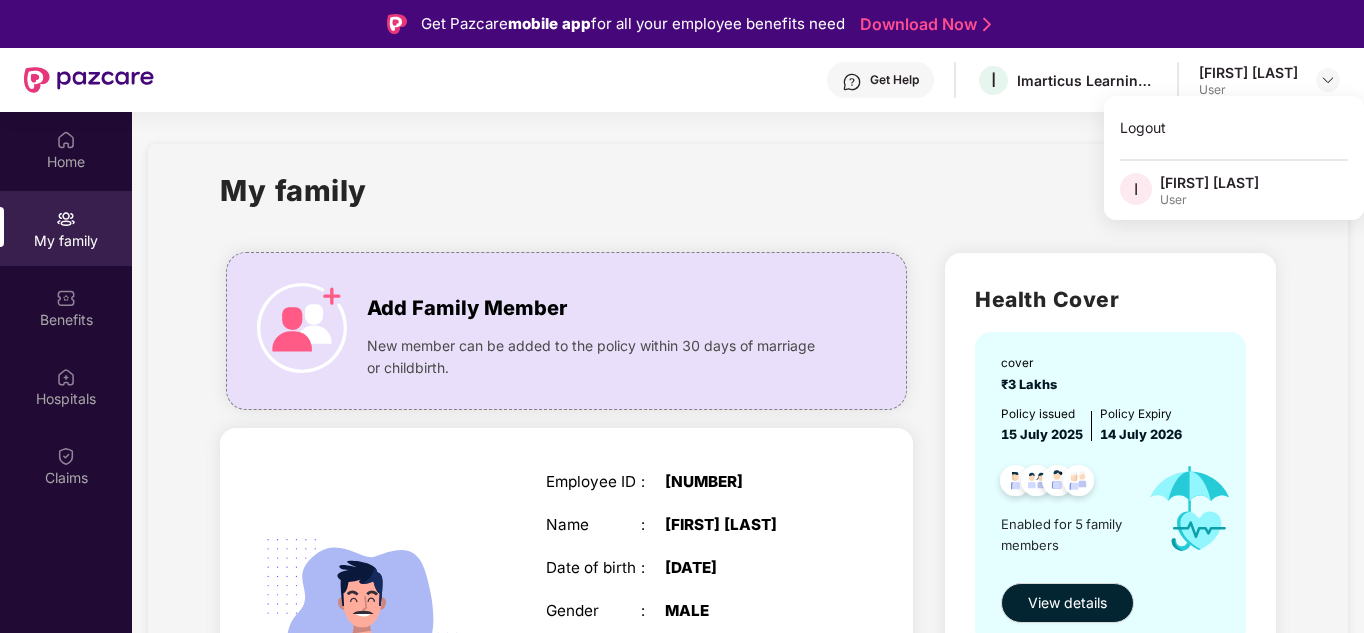 click on "My family" at bounding box center [748, 202] 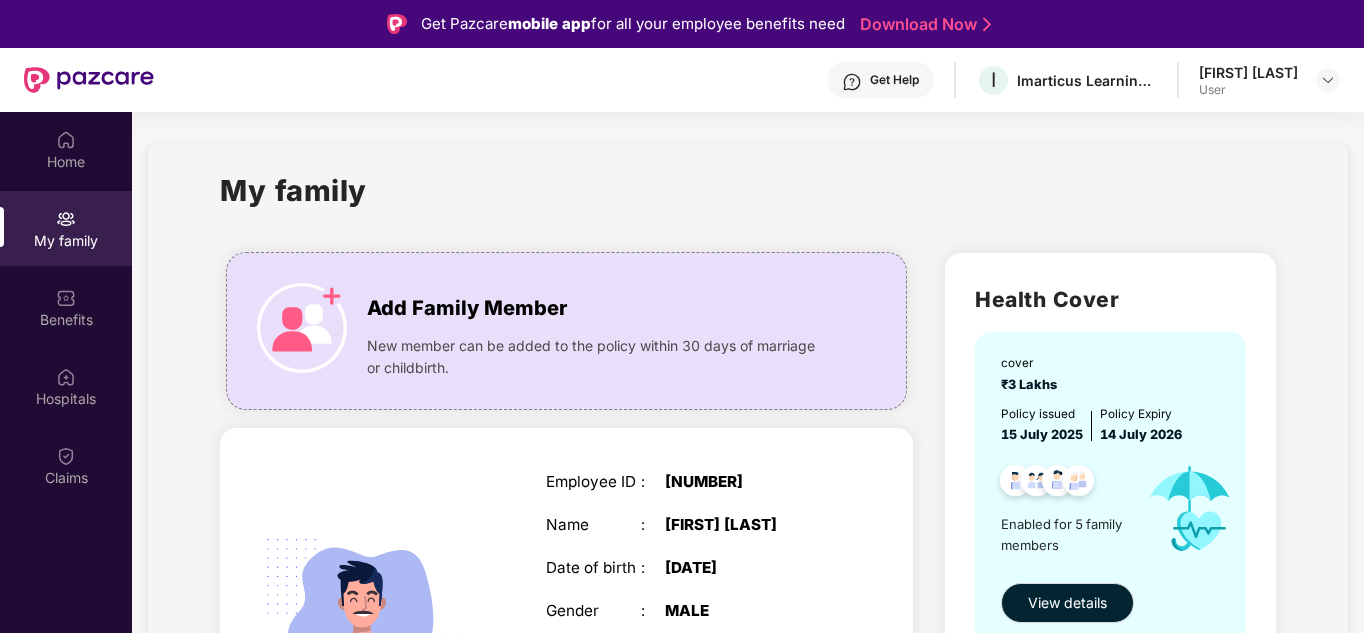 click on "Get Help" at bounding box center (894, 80) 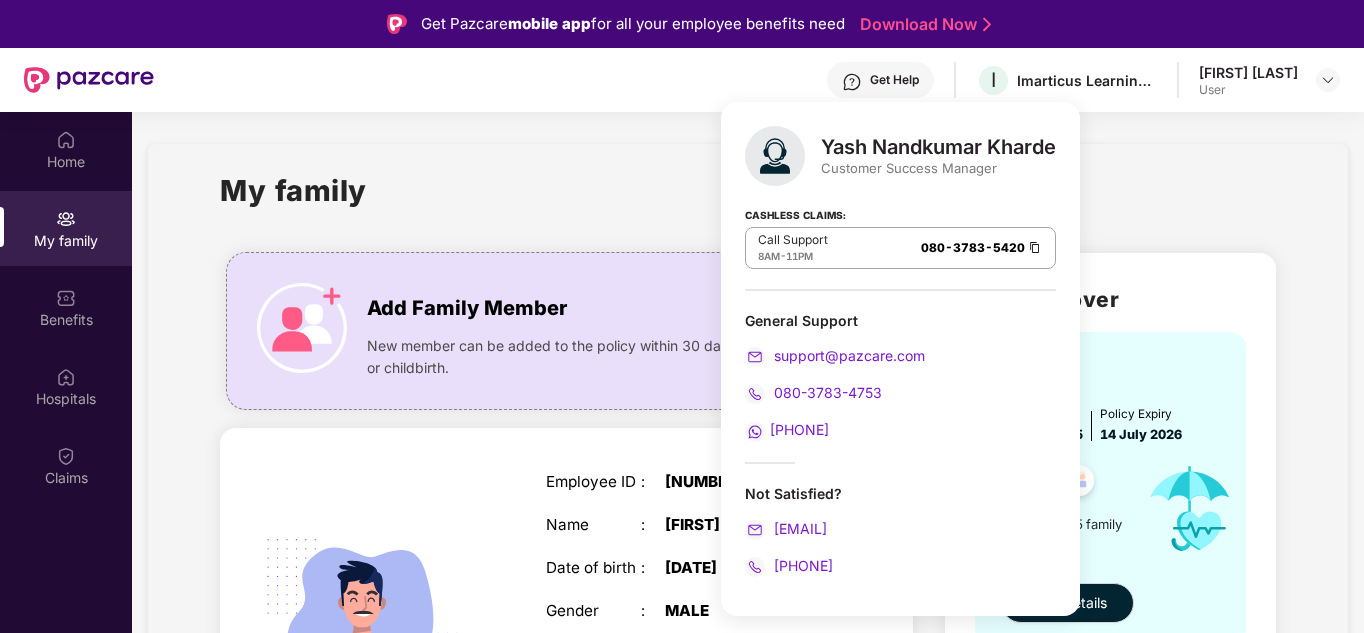 click on "8197379596" at bounding box center (799, 429) 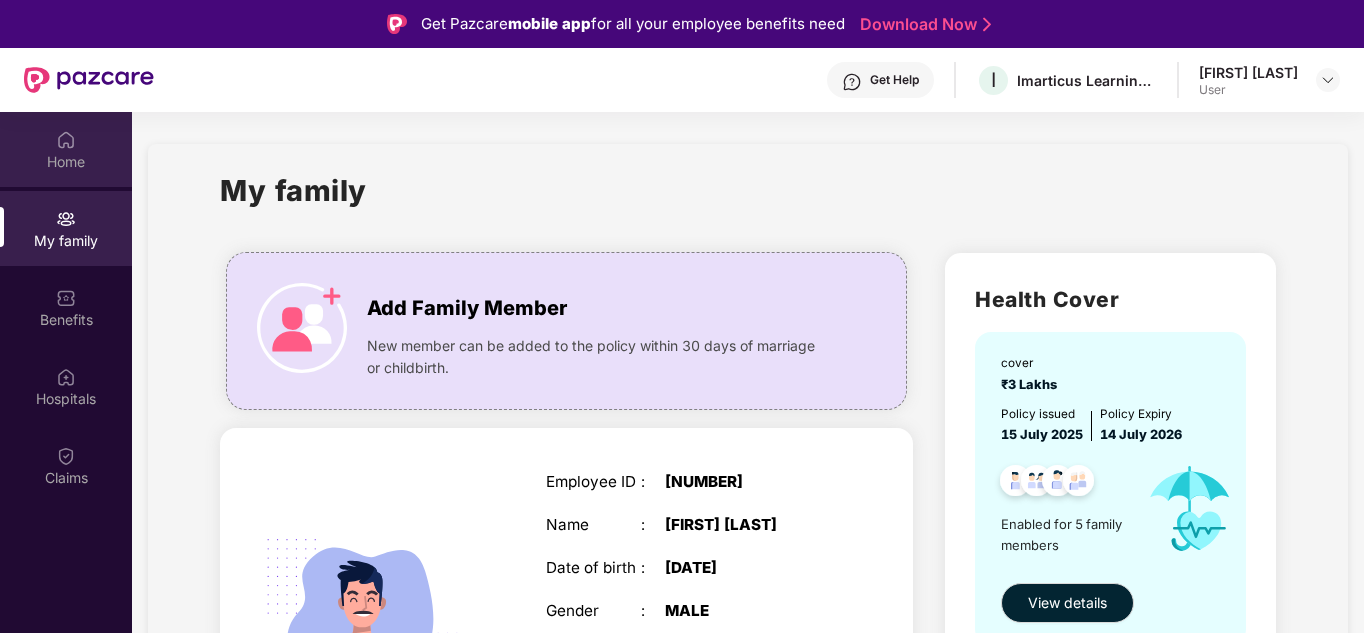 click on "Home" at bounding box center (66, 162) 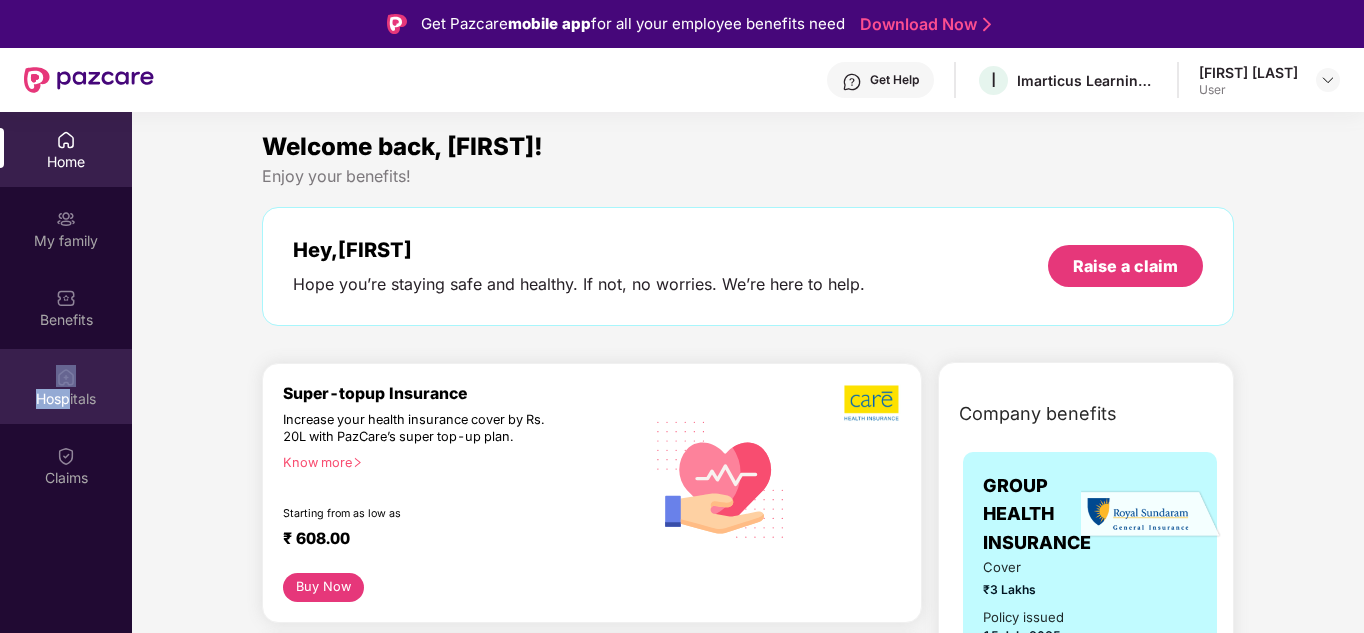 click on "Hospitals" at bounding box center [66, 386] 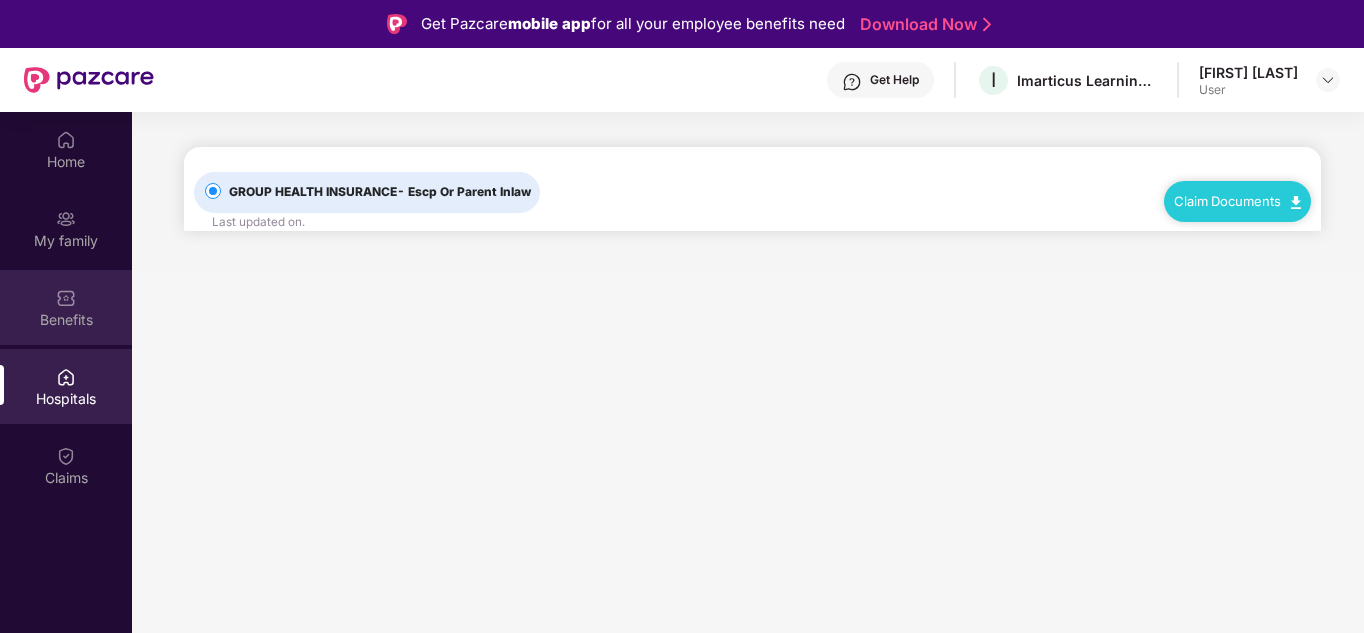 click on "Benefits" at bounding box center [66, 320] 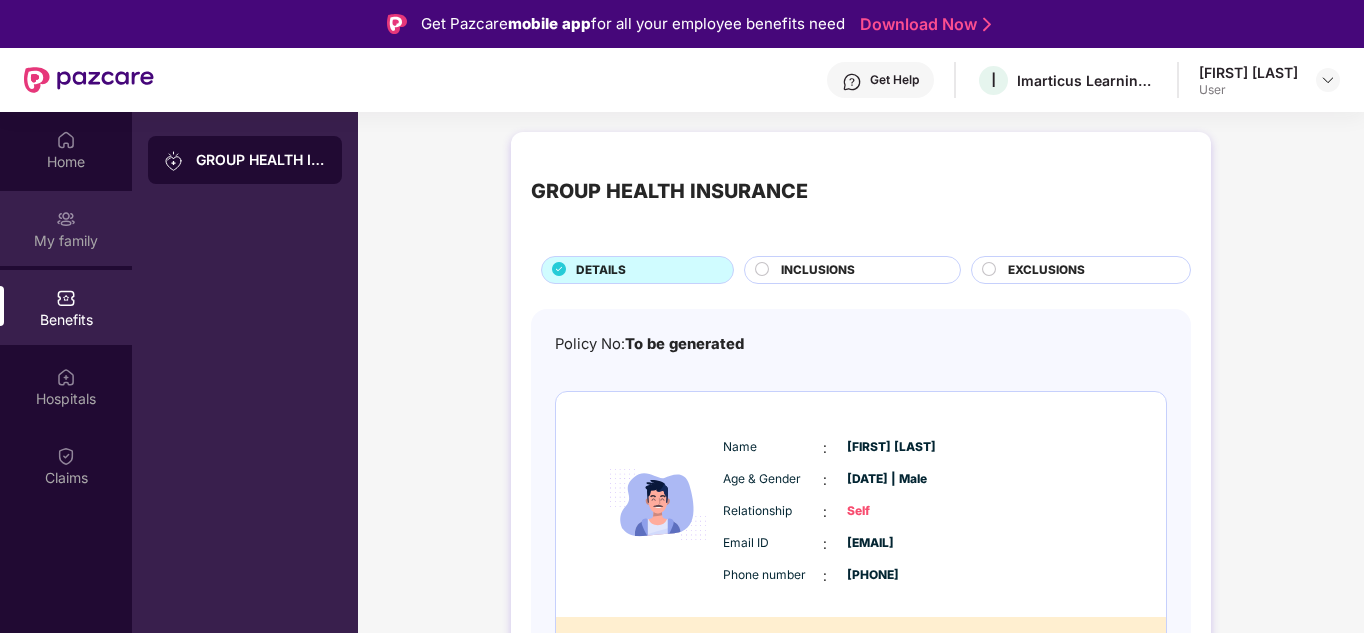click on "My family" at bounding box center [66, 241] 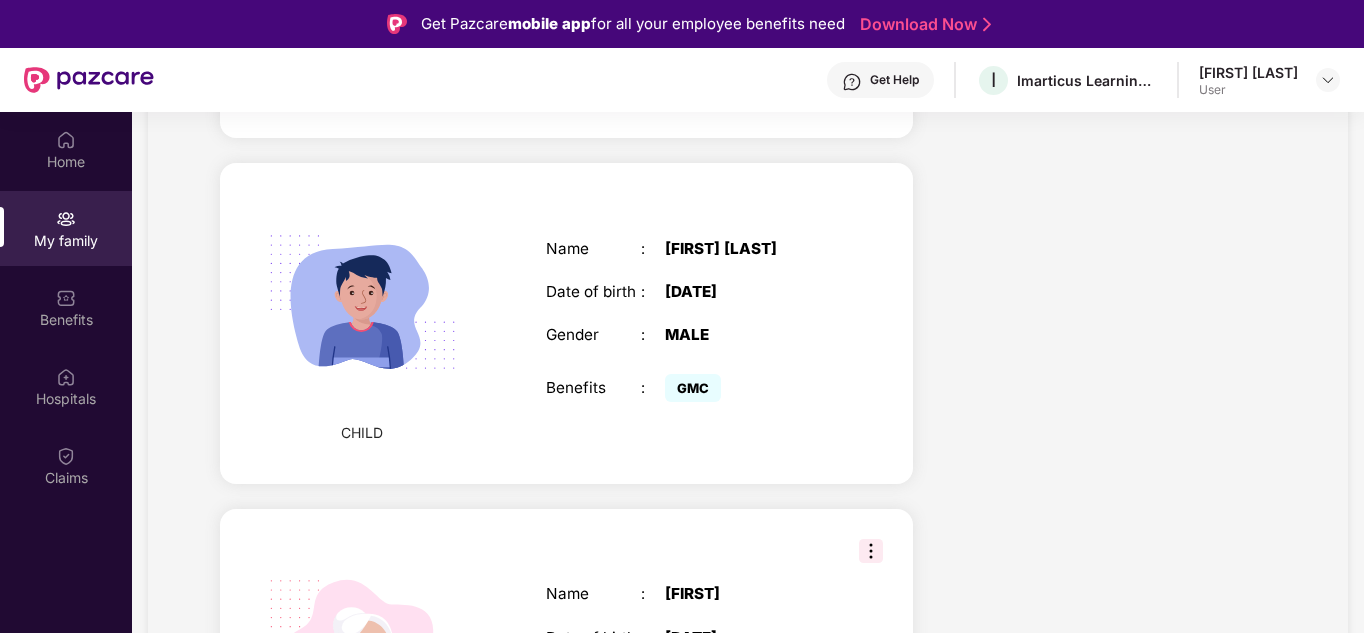 scroll, scrollTop: 1572, scrollLeft: 0, axis: vertical 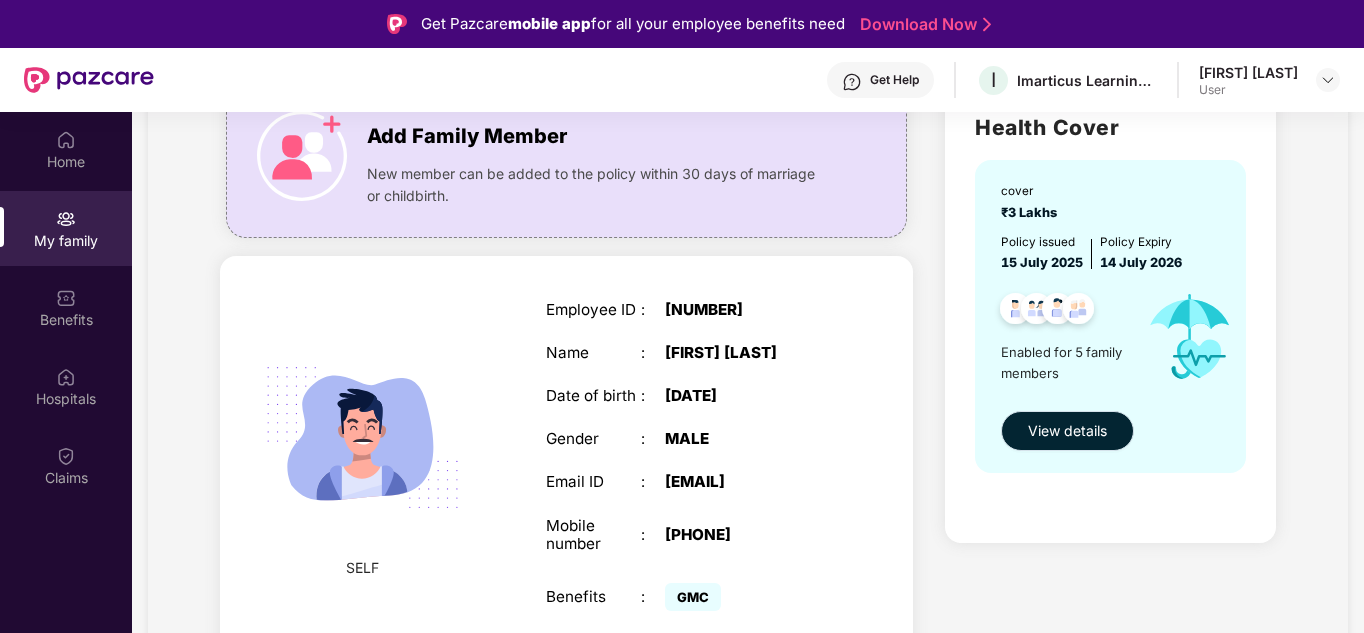 click on "View details" at bounding box center (1067, 431) 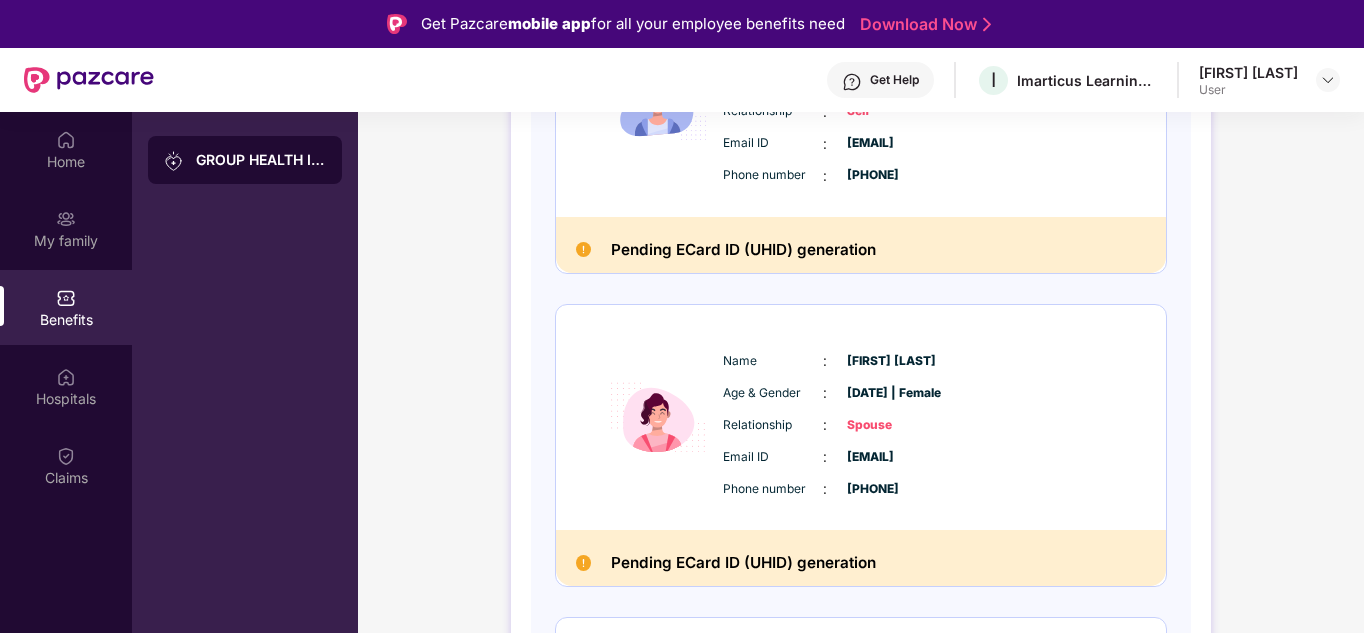 scroll, scrollTop: 0, scrollLeft: 0, axis: both 